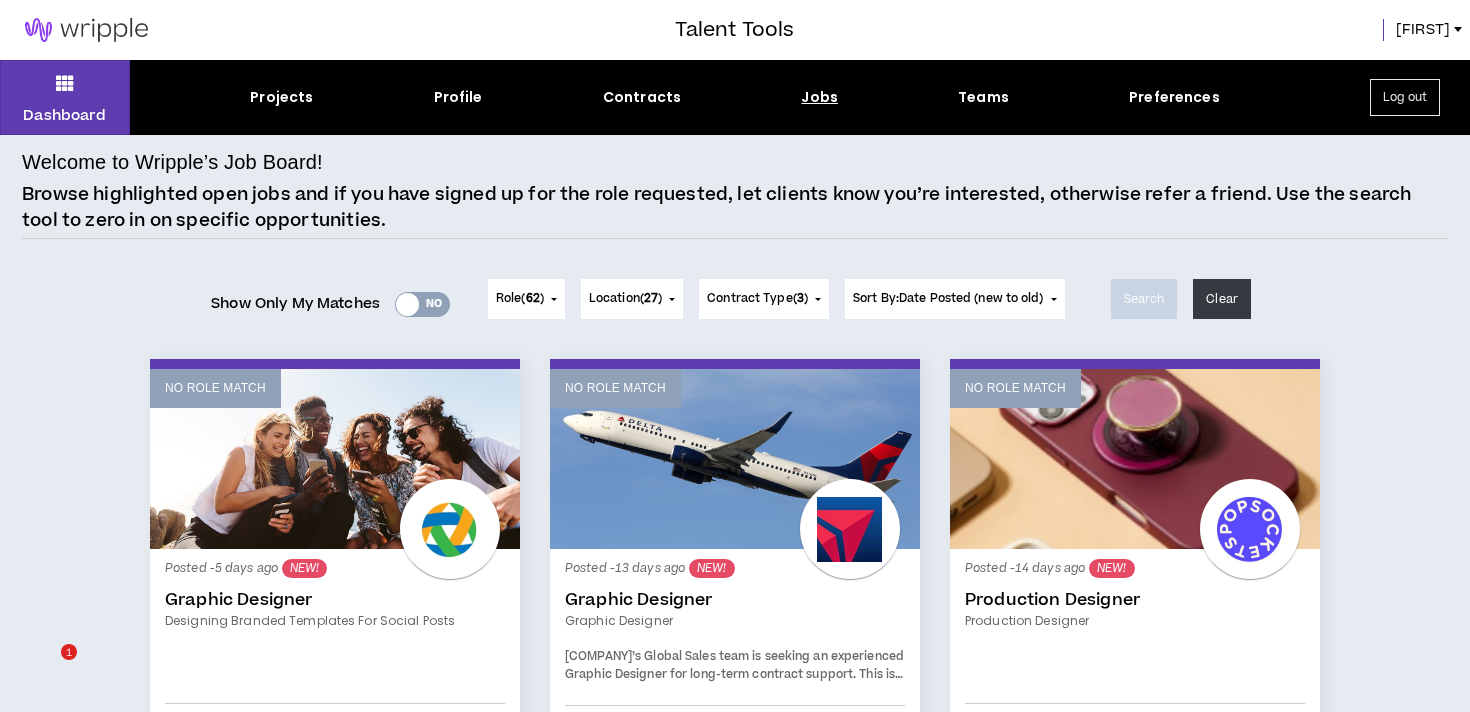 scroll, scrollTop: 0, scrollLeft: 0, axis: both 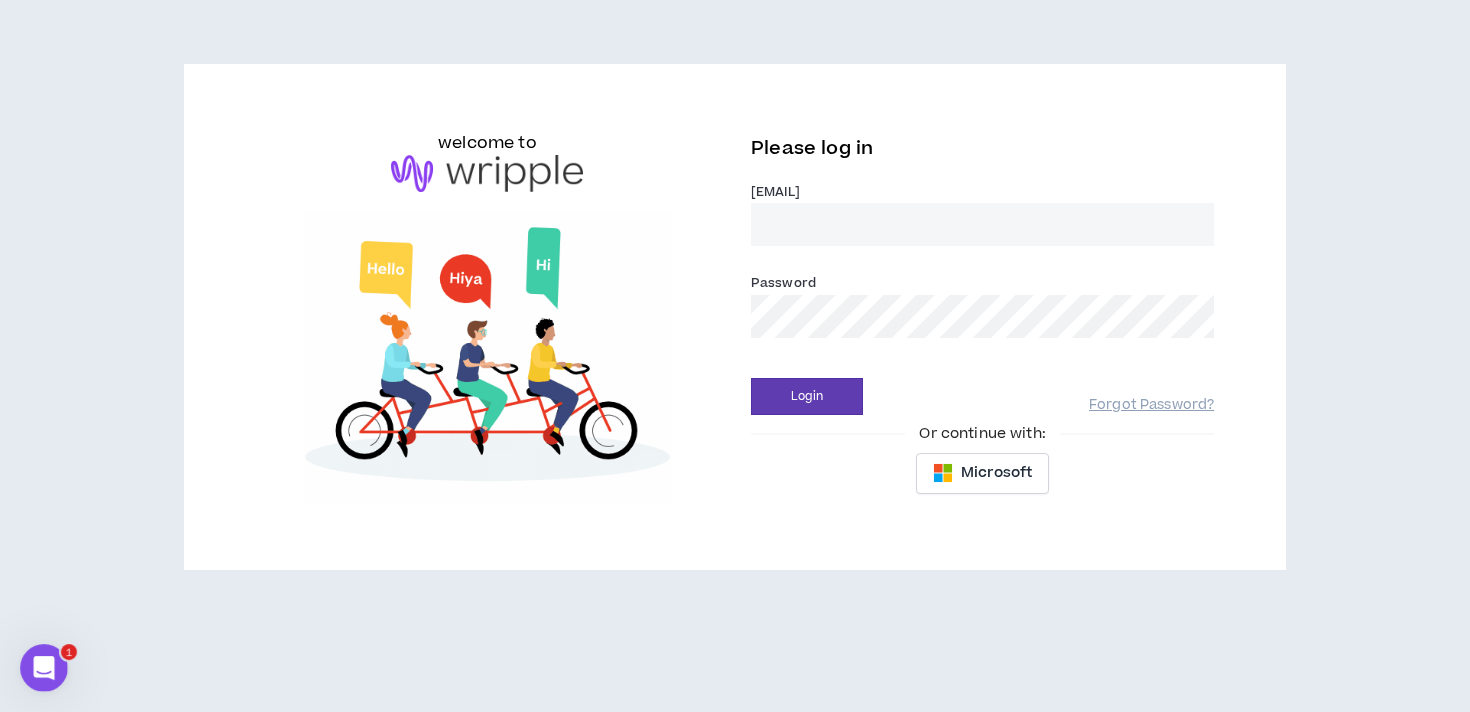 click on "Email  *" at bounding box center (982, 224) 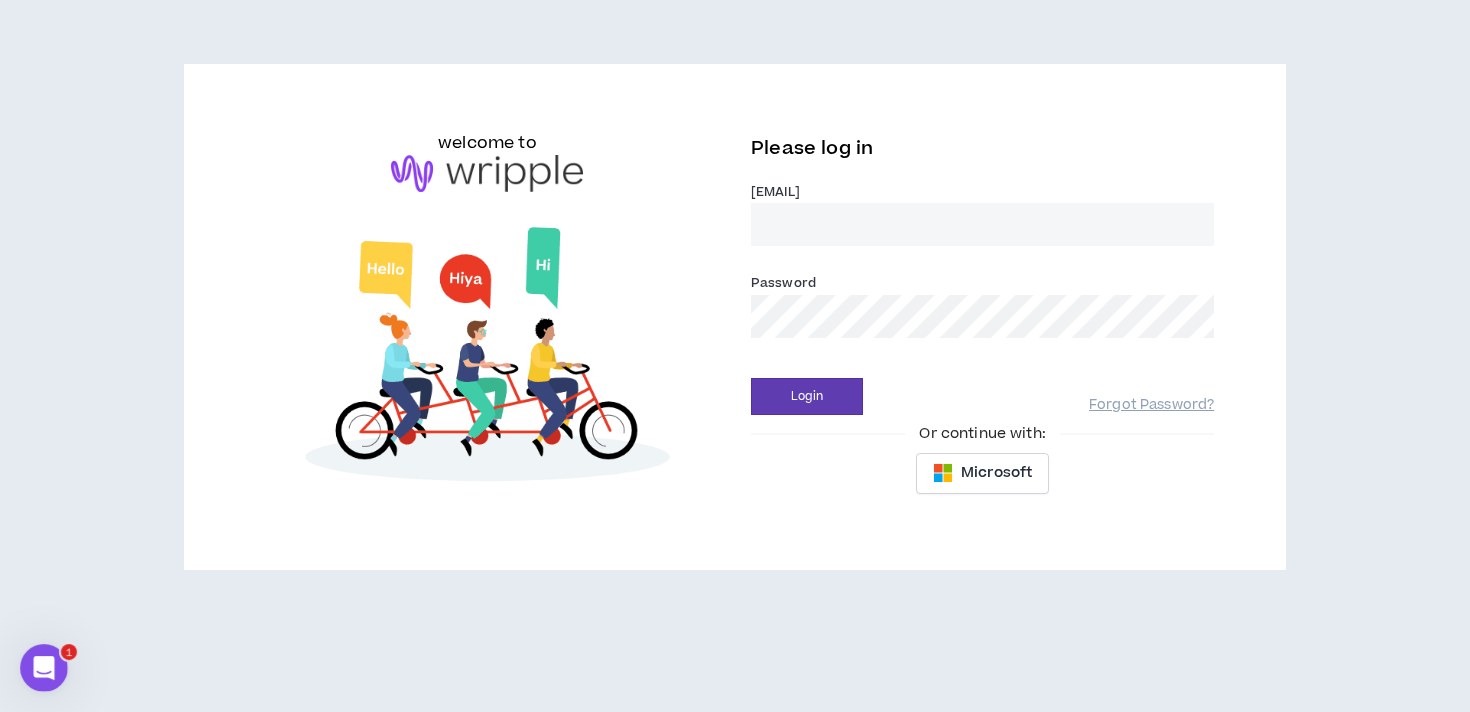 type on "[EMAIL]" 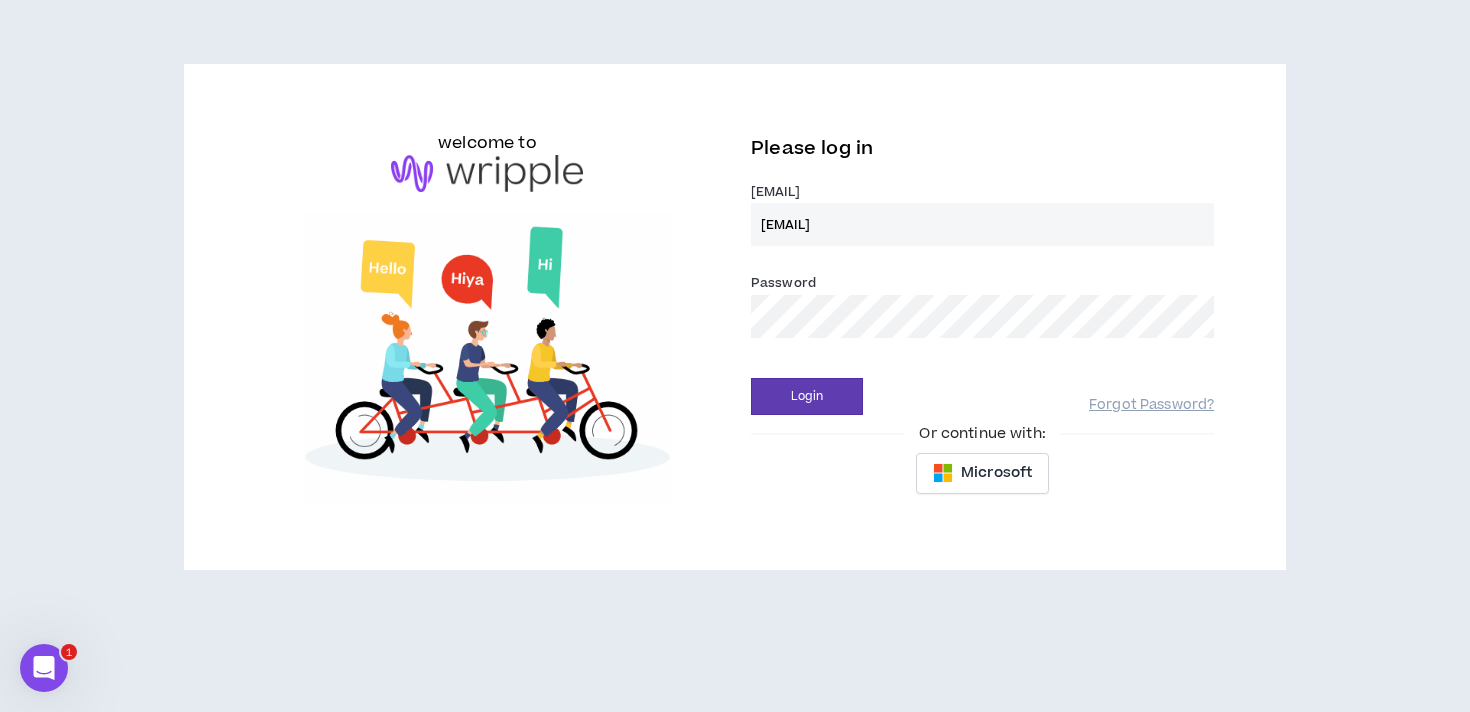 click on "Login" at bounding box center [807, 396] 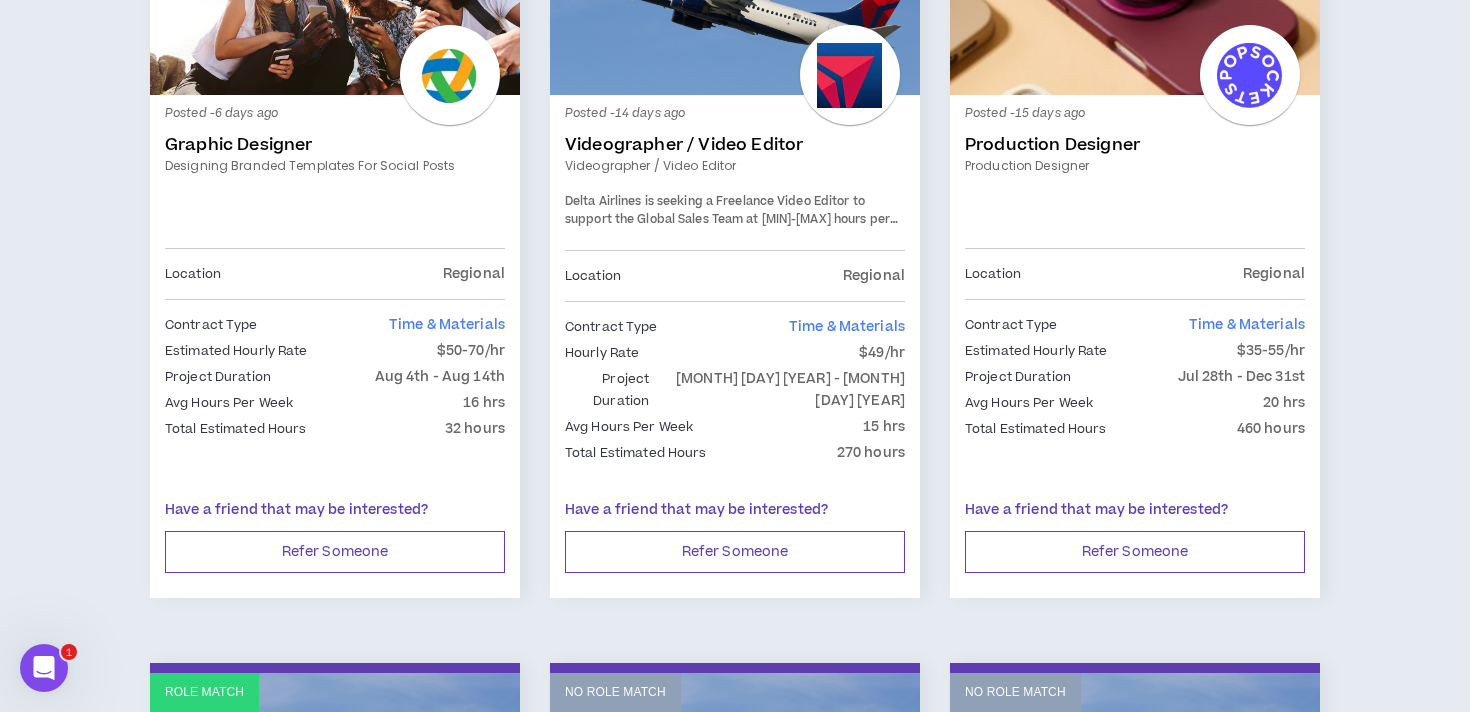 scroll, scrollTop: 0, scrollLeft: 0, axis: both 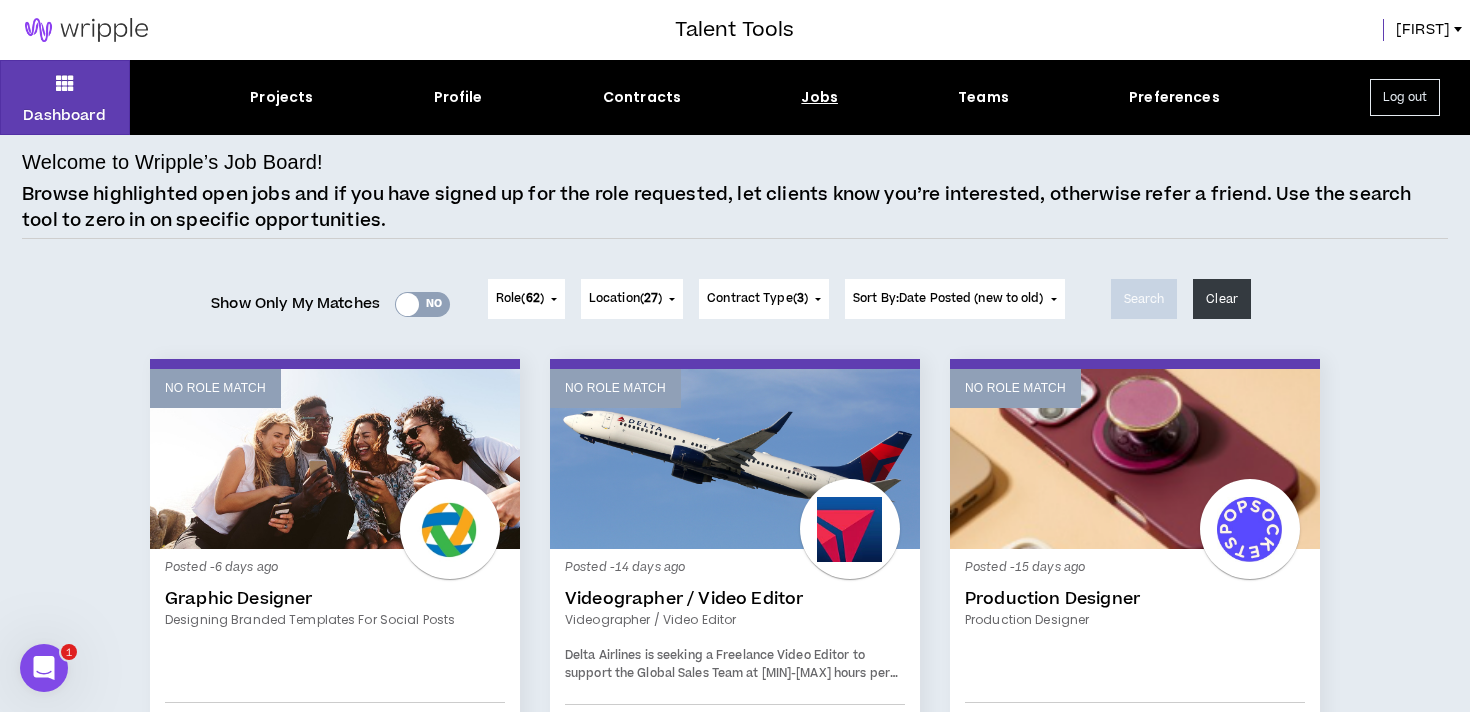 click on "62" at bounding box center (533, 298) 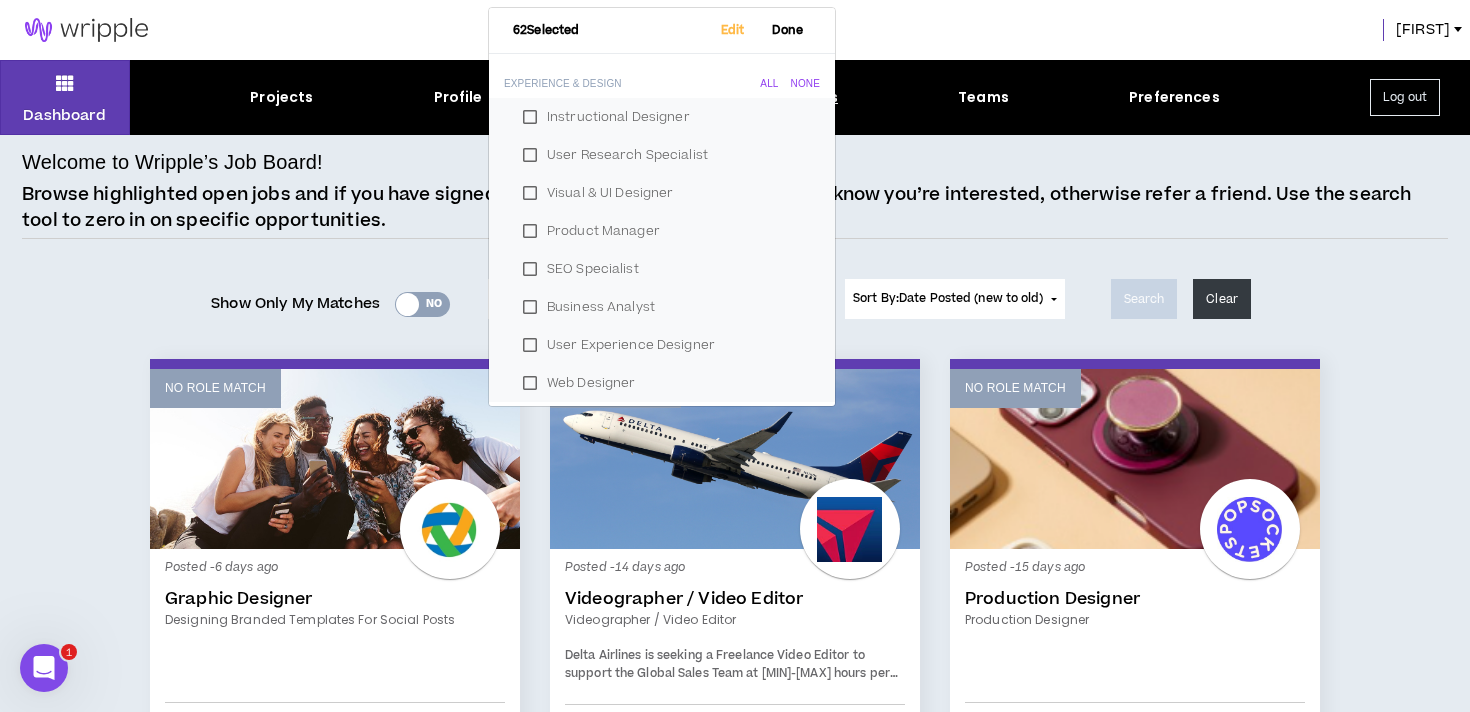 click on "Welcome to Wripple’s Job Board! Browse highlighted open jobs and if you have signed up for the role requested, let clients know you’re interested, otherwise refer a friend. Use the search tool to zero in on specific opportunities. Show Only My Matches Yes No Role  ( 62 ) 62  Selected Edit Done Experience & Design All None Instructional Designer User Research Specialist Visual & UI Designer Product Manager SEO Specialist Business Analyst User Experience Designer Web Designer Marketing Creative All None Copy Writer Video Producer Video Editor Illustrator Creative Producer Graphic Designer Creative Director Content Creator Art Director Photographer Videographer Voice Over Talent Motion Graphics/Animation Designer Email Designer & Developer Proofreader NFT Creator / Artist Production Designer Print Producer Engagement Leadership All None Event Project Manager Engagement Lead Marketing Project Manager Technical Project Manager Agency BD Specialist Strategy & Planning All None Marketing Strategist Brand Planner" at bounding box center [735, 1778] 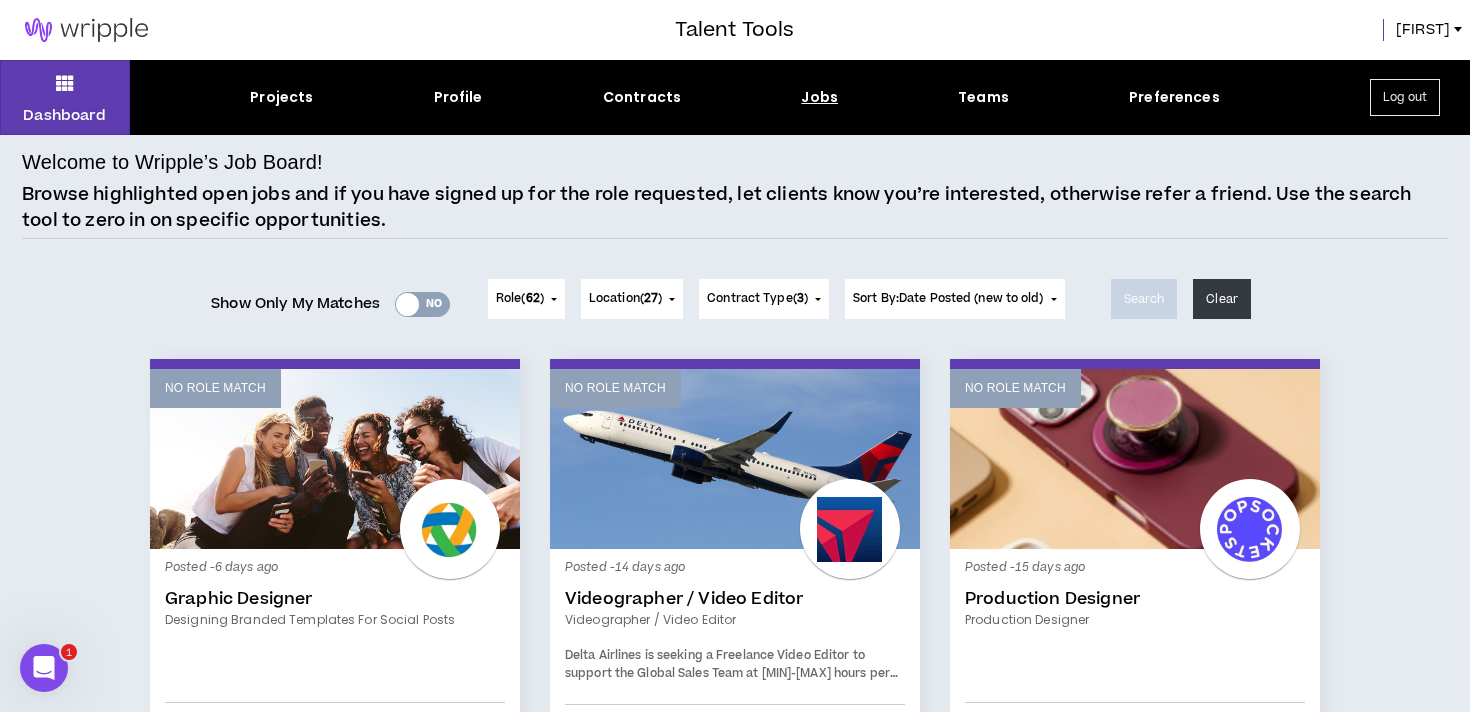 click on "Role  ( [NUMBER] ) [NUMBER]  Selected Edit Done Experience & Design All None Instructional Designer User Research Specialist Visual & UI Designer Product Manager SEO Specialist Business Analyst User Experience Designer Web Designer Marketing Creative All None Copy Writer Video Producer Video Editor Illustrator Creative Producer Graphic Designer Creative Director Content Creator Art Director Photographer Videographer Voice Over Talent Motion Graphics/Animation Designer Email Designer & Developer Proofreader NFT Creator / Artist Production Designer Print Producer Engagement Leadership All None Event Project Manager Engagement Lead Marketing Project Manager Technical Project Manager Agency BD Specialist Strategy & Planning All None Marketing Strategist Content Strategist Business Strategist Brand Planner Market Researcher+Analyst Media Strategist Social Media Strategist Corporate Communications Strategist AI Consultant Marketing Manager Tech & AI All None Salesforce Administrator QA Specialist Analytics & Data Consultant" at bounding box center (526, 299) 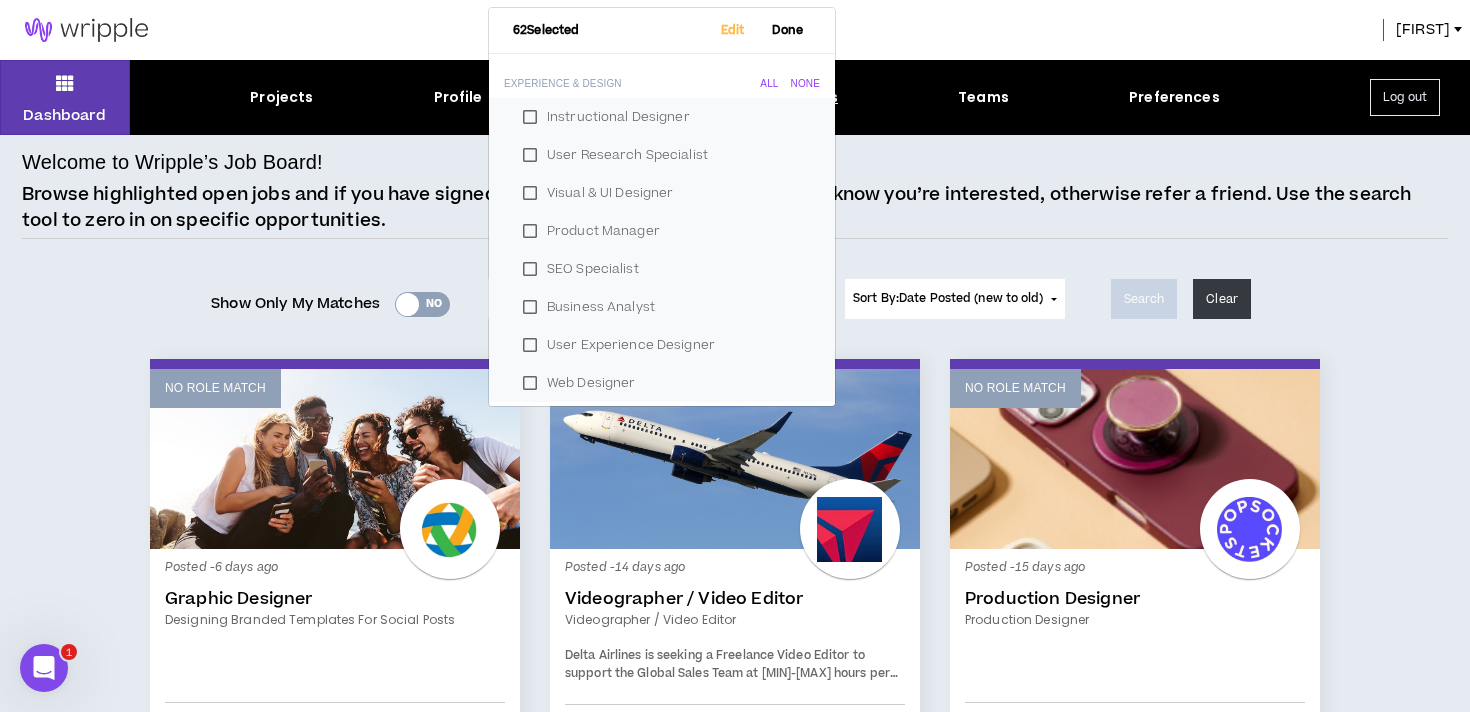 click on "All" at bounding box center [769, 84] 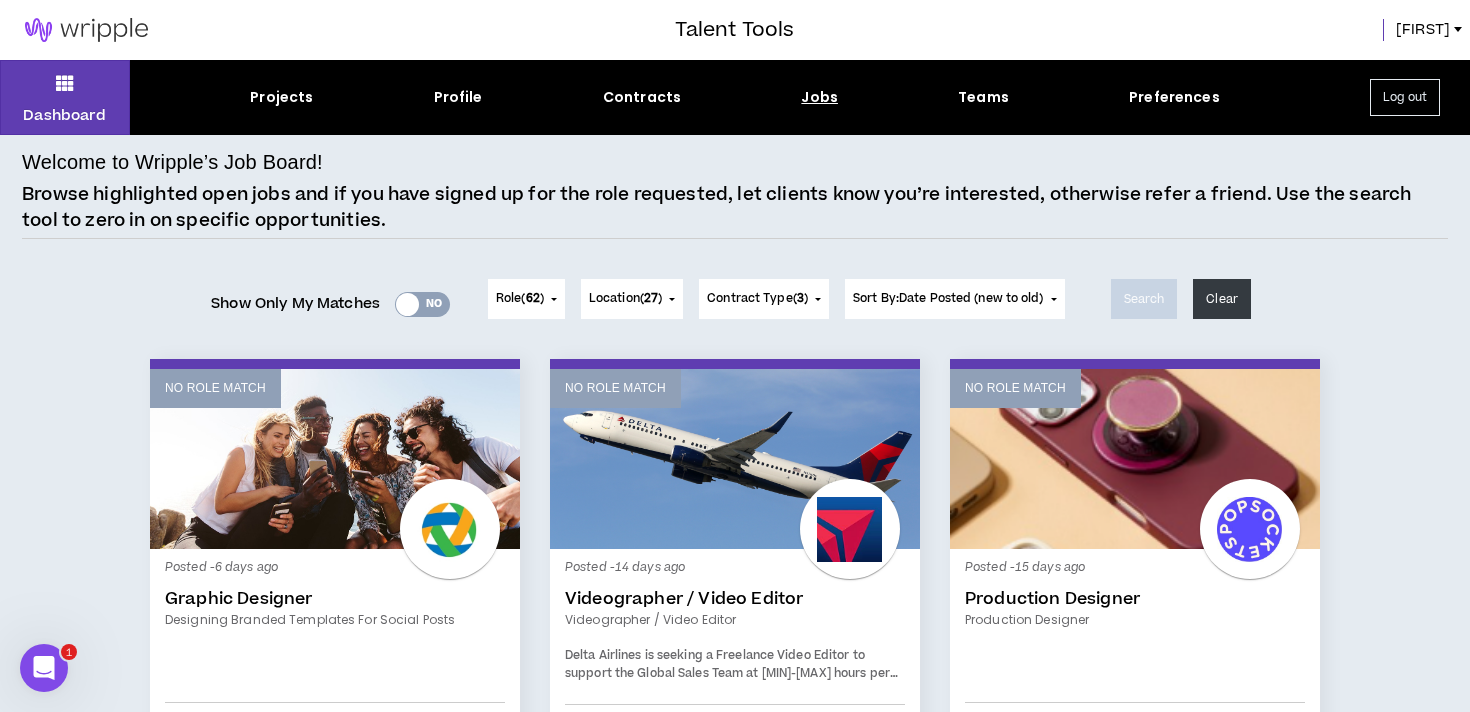 click on "Sort By:  Date Posted (new to old)" at bounding box center (955, 299) 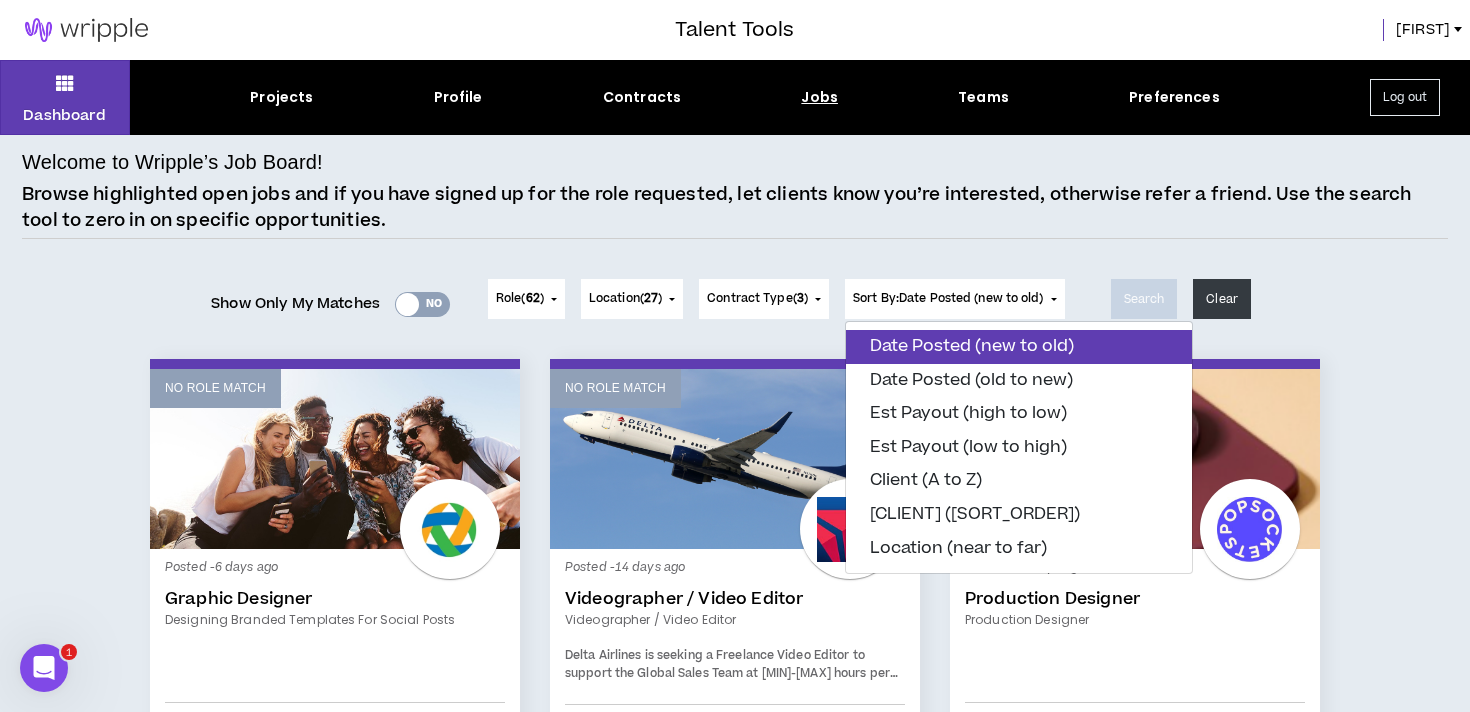 click on "Contract Type  ( 3 )" at bounding box center [757, 299] 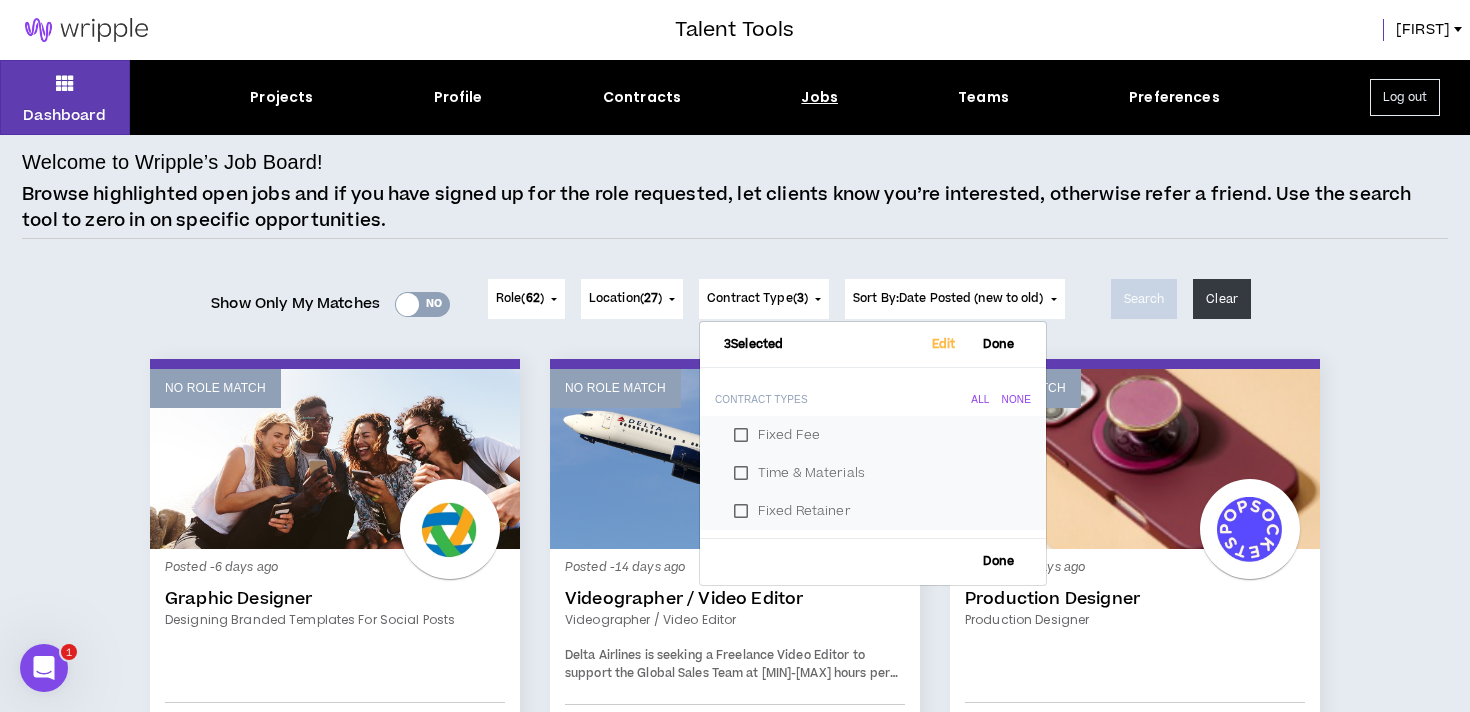 click on "27" at bounding box center (651, 298) 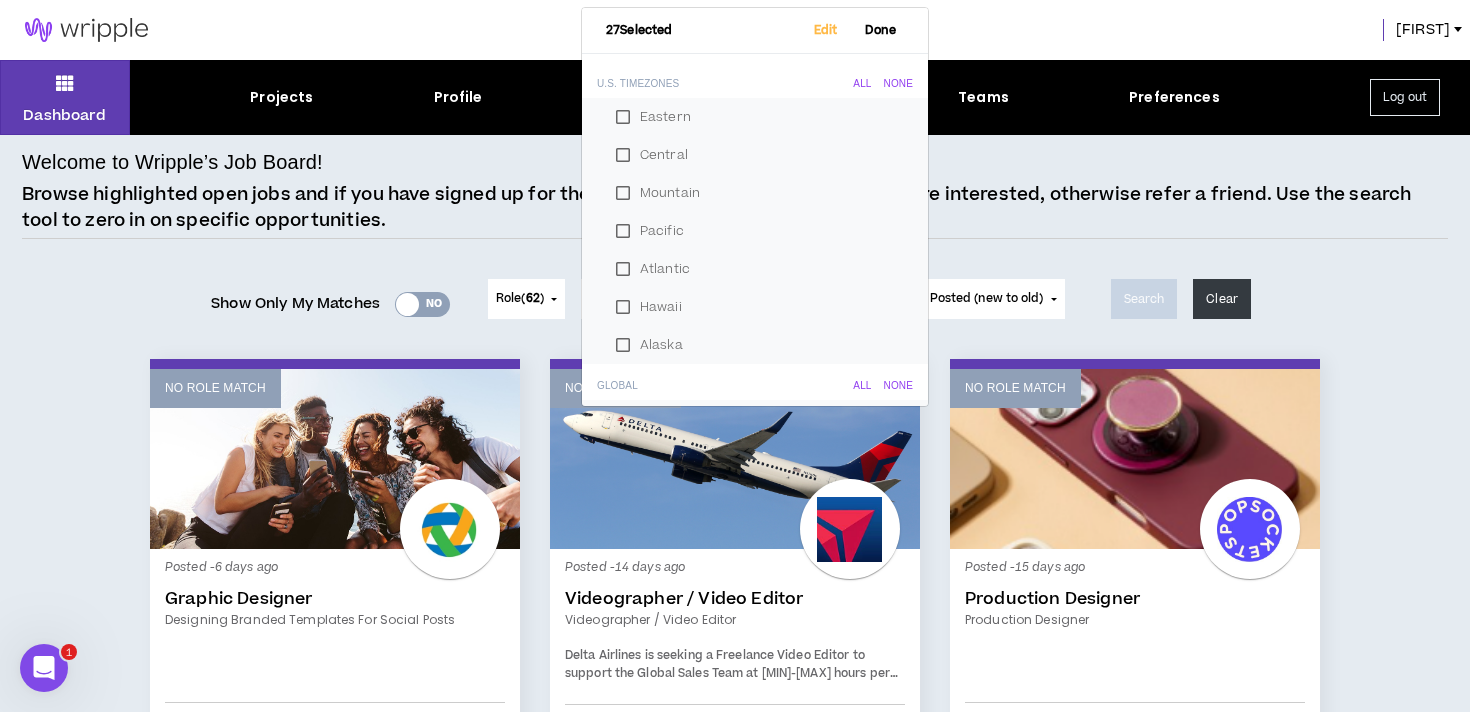click on "No Role Match Posted -  6 days ago Graphic Designer Designing branded templates for social posts Location Regional Contract Type Time & Materials Estimated Hourly Rate $[MIN]-[MAX]/hr Project Duration [DATE] - [DATE] Avg Hours Per Week [NUMBER] hrs Total Estimated Hours [NUMBER] hours Have a friend that may be interested? Refer Someone No Role Match Posted -  14 days ago Videographer / Video Editor Videographer / Video Editor Delta Airlines is seeking a Freelance Video Editor to support the Global Sales Team at [MIN]-[MAX] hours per week:
Key Activities:
· Working with the Delta Airlines Sales team to support ongoing video projects.
· Support production and editing of short and long form videos.
· Editing video, color correction, and creating required motion graphics for projects while meeting deadlines.
Requirements:
· Experience with motion graphics and animations
· Experience in video editing
· Ability to manage projects through completion and on deadline
*Animation Experience (GIFs) a plus" at bounding box center (735, 1864) 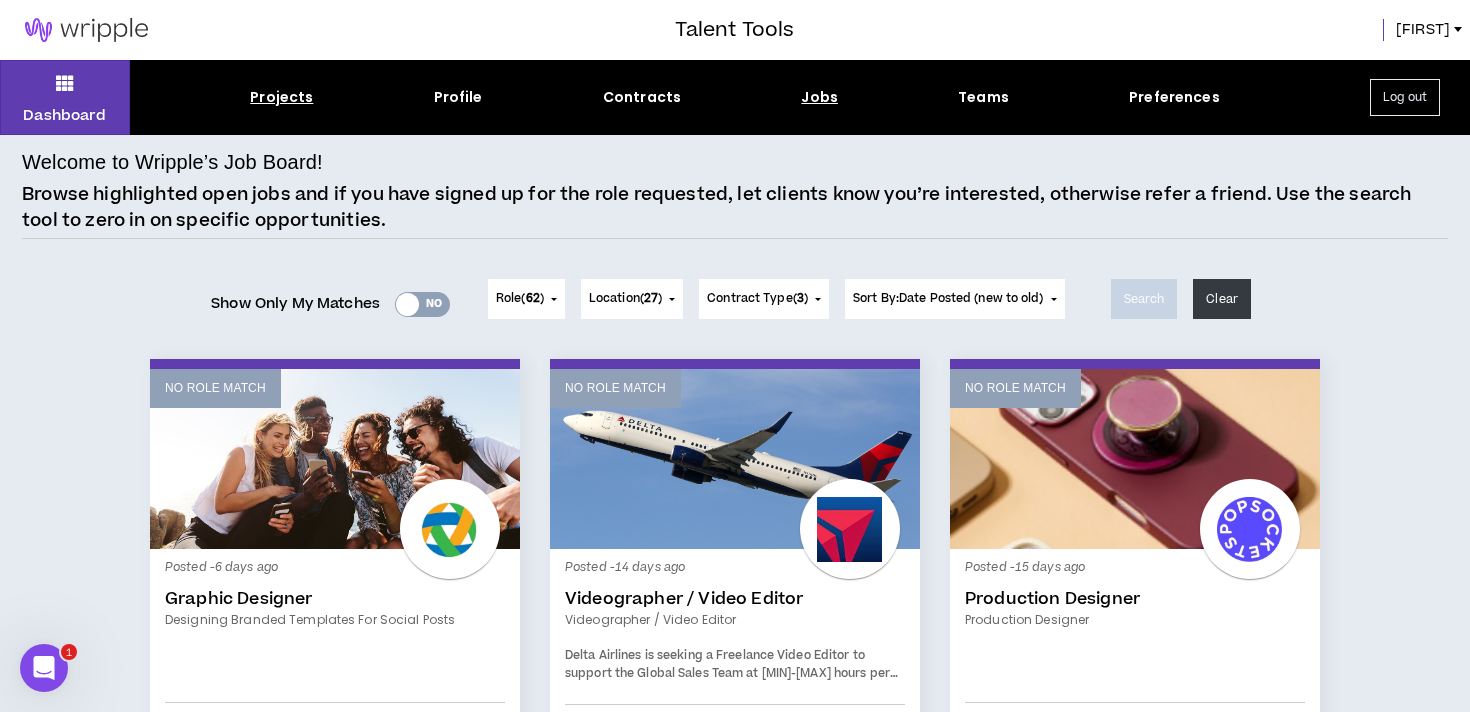 click on "Projects" at bounding box center [281, 97] 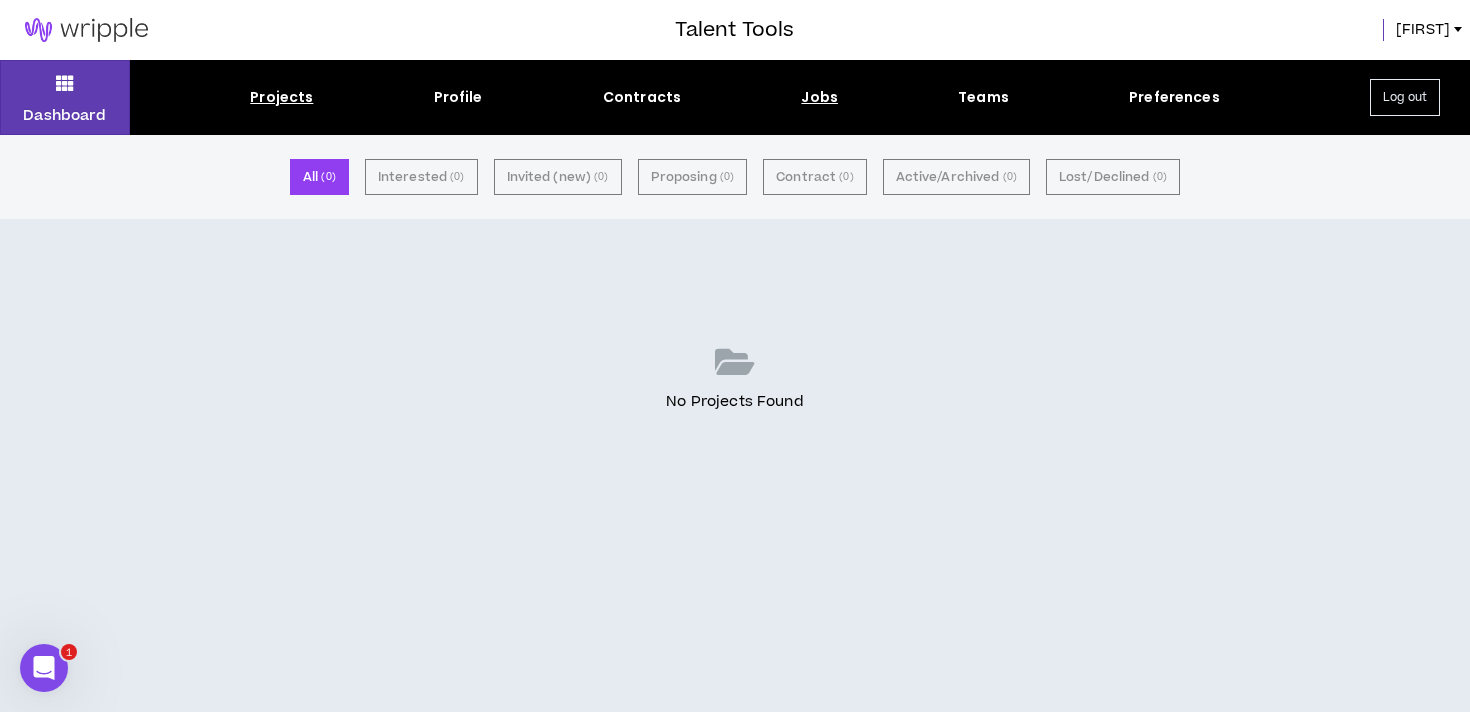 click on "Jobs" at bounding box center [819, 97] 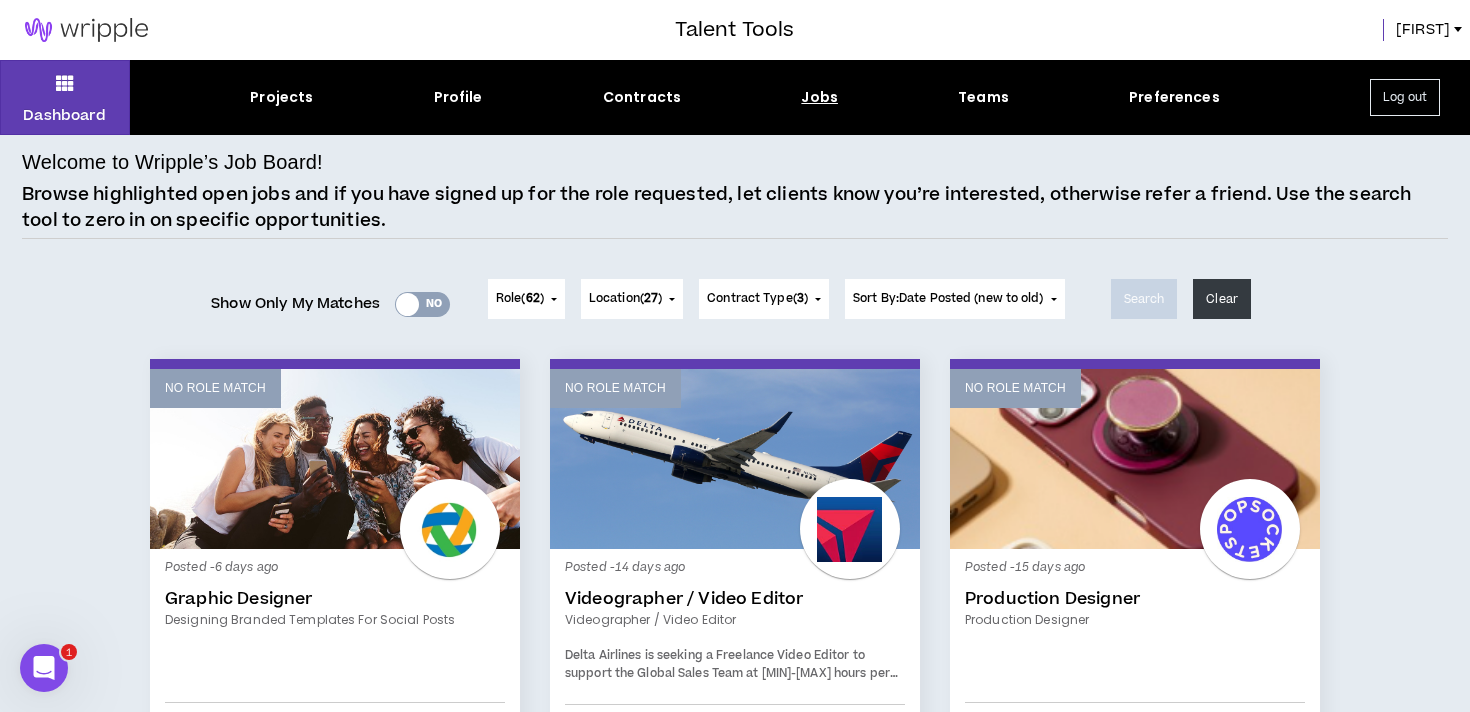 click on "Dashboard Projects Profile Contracts Jobs Teams Preferences Log out" at bounding box center [735, 97] 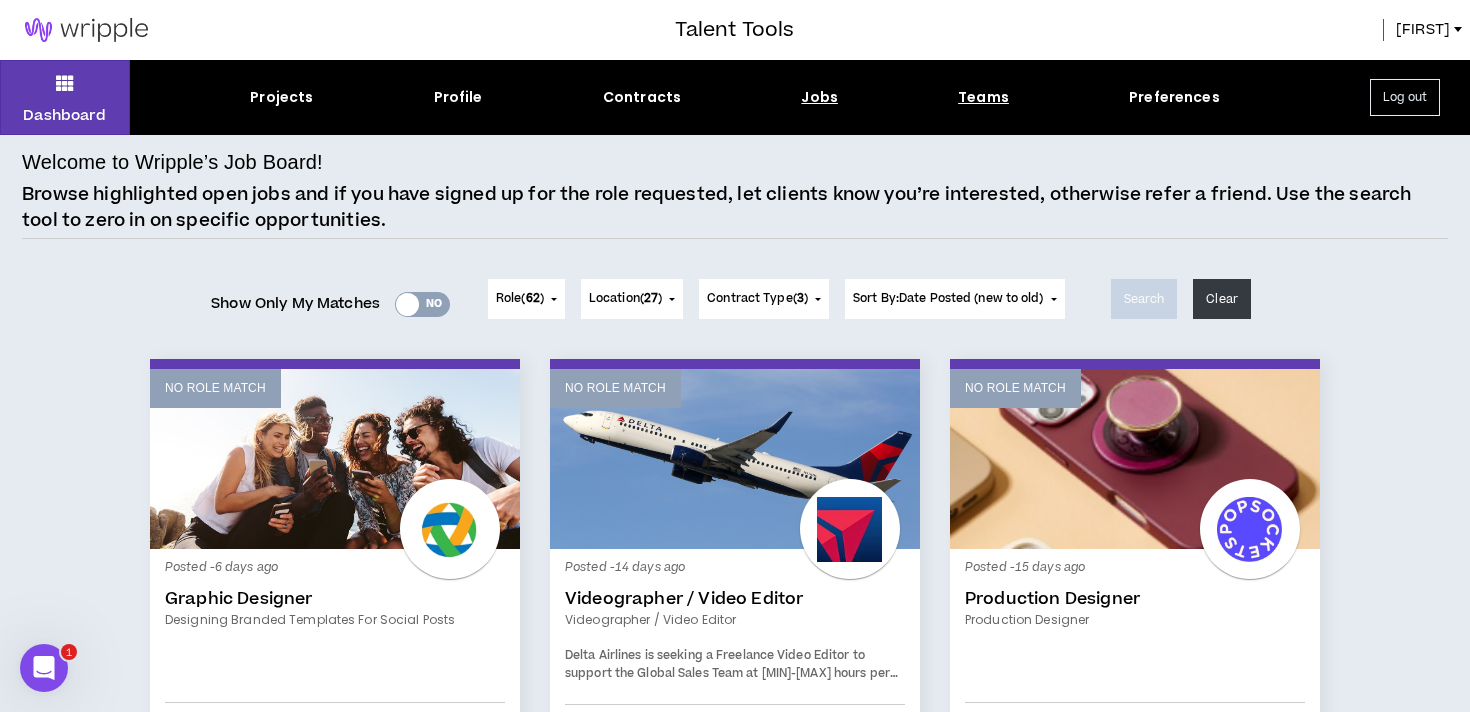 click on "Teams" at bounding box center [983, 97] 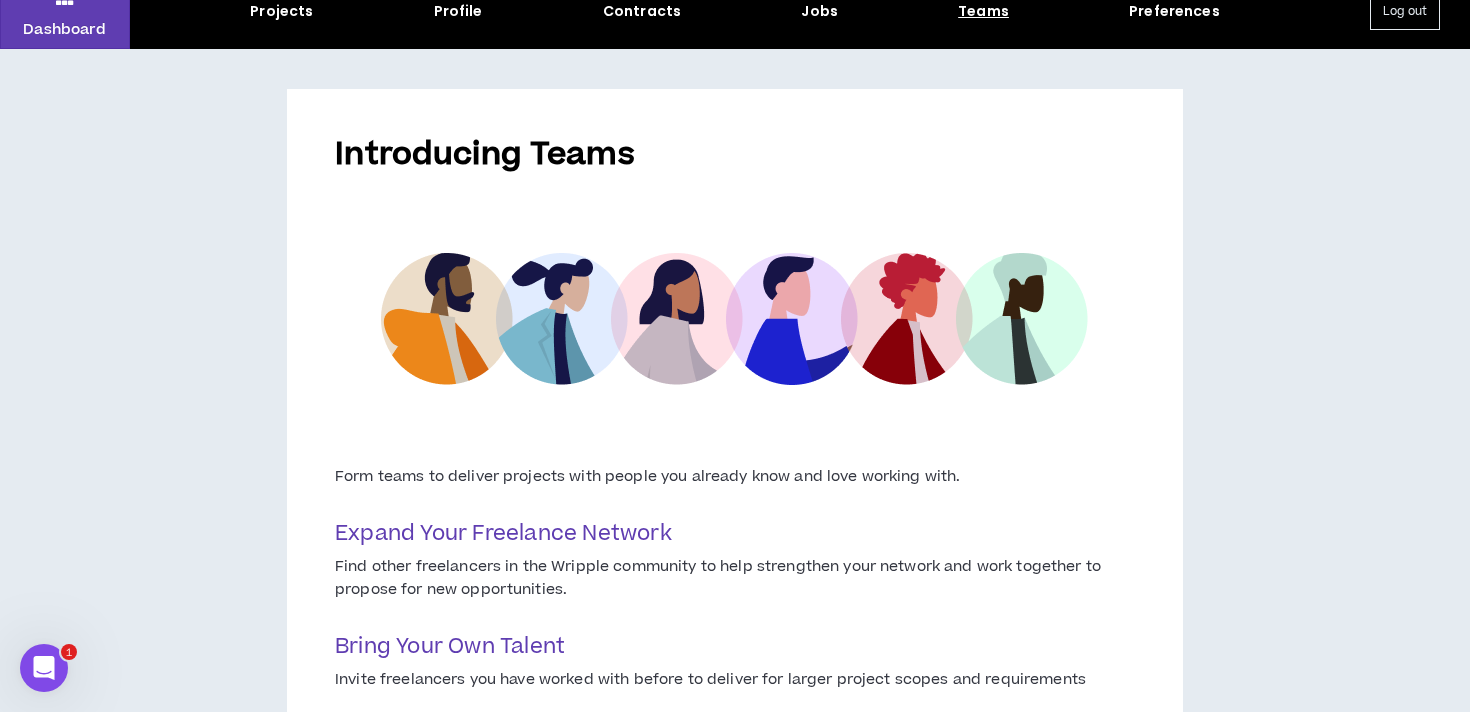 scroll, scrollTop: 0, scrollLeft: 0, axis: both 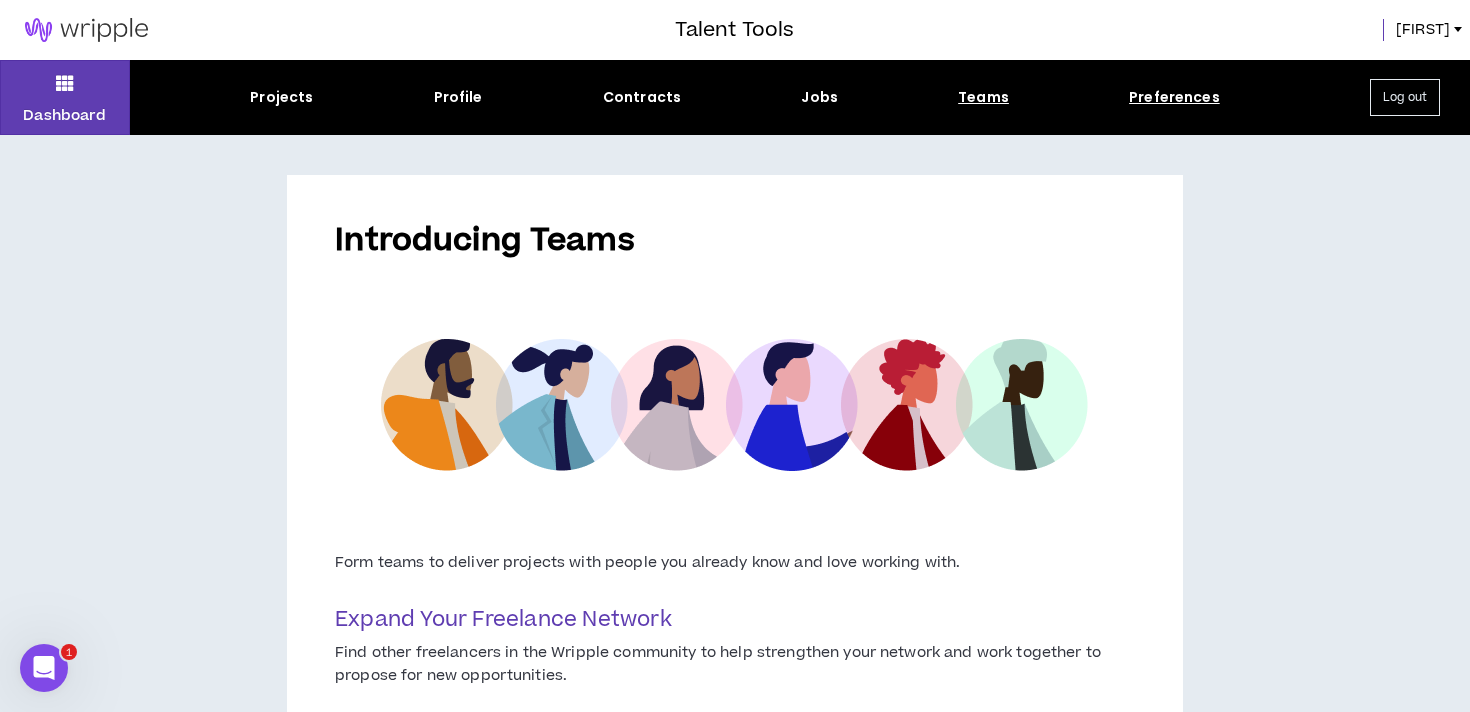 click on "Preferences" at bounding box center (1174, 97) 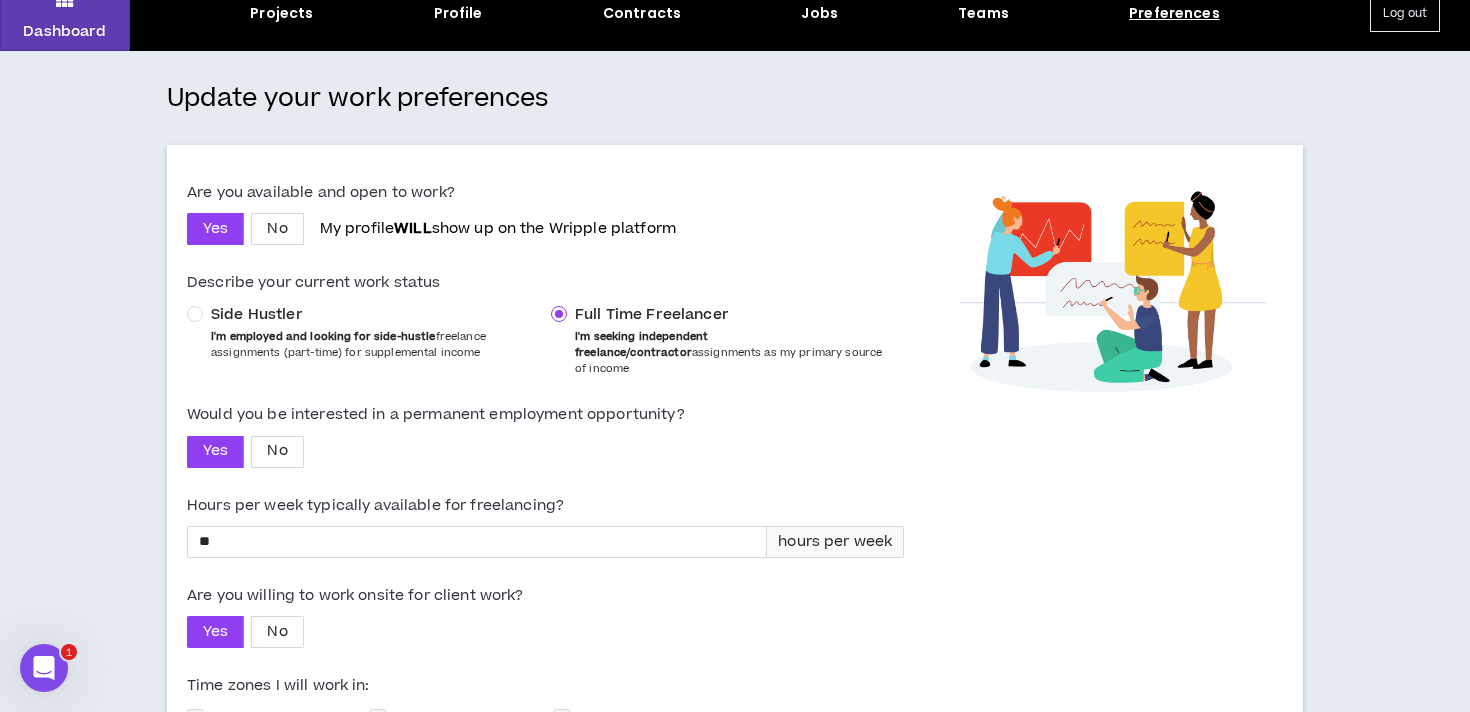 scroll, scrollTop: 0, scrollLeft: 0, axis: both 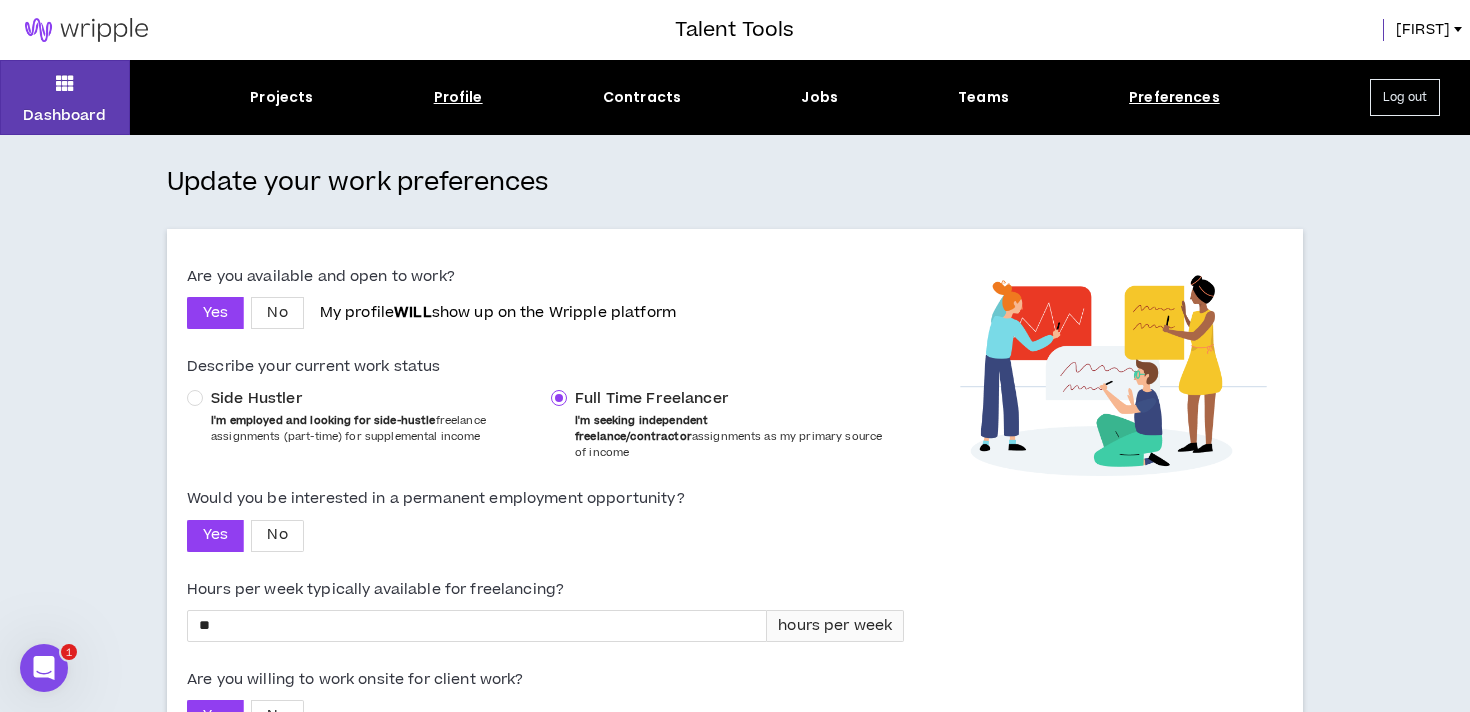 click on "Profile" at bounding box center [458, 97] 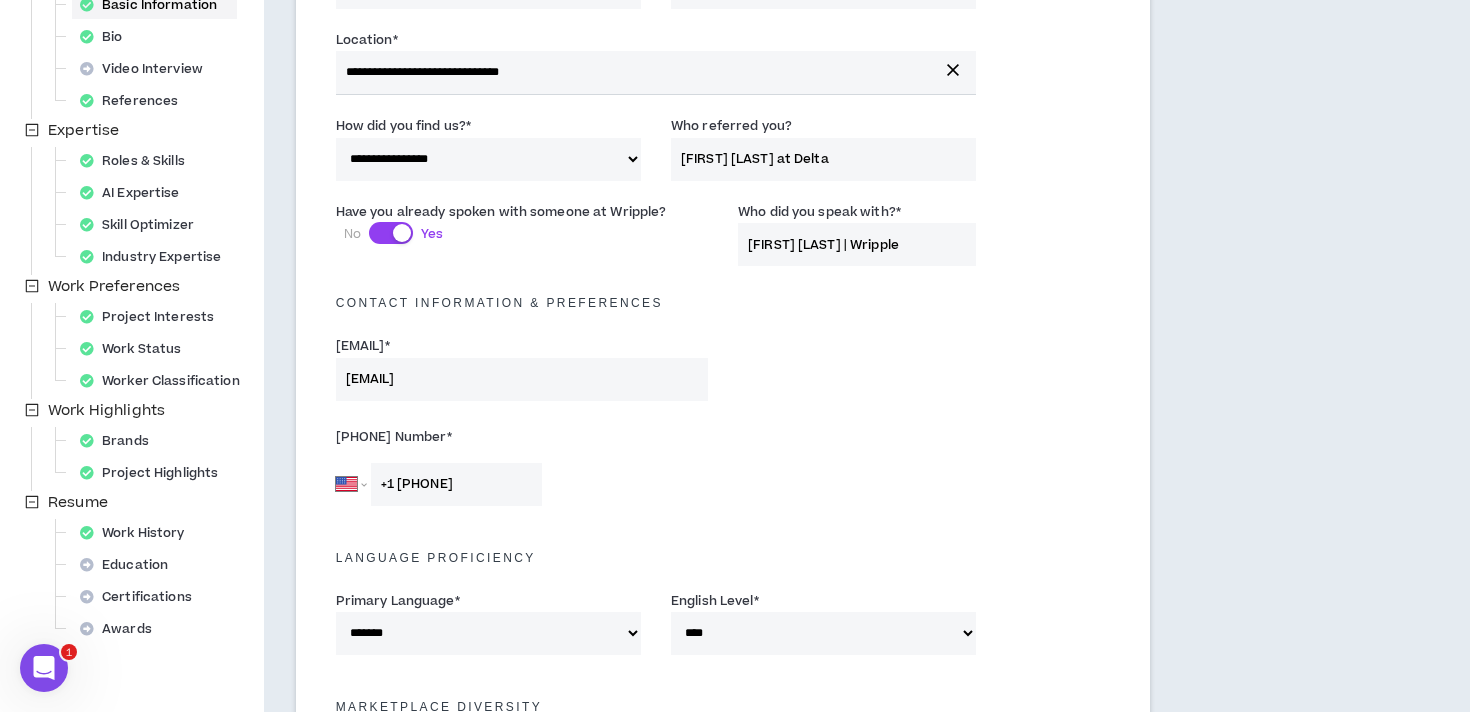 scroll, scrollTop: 175, scrollLeft: 0, axis: vertical 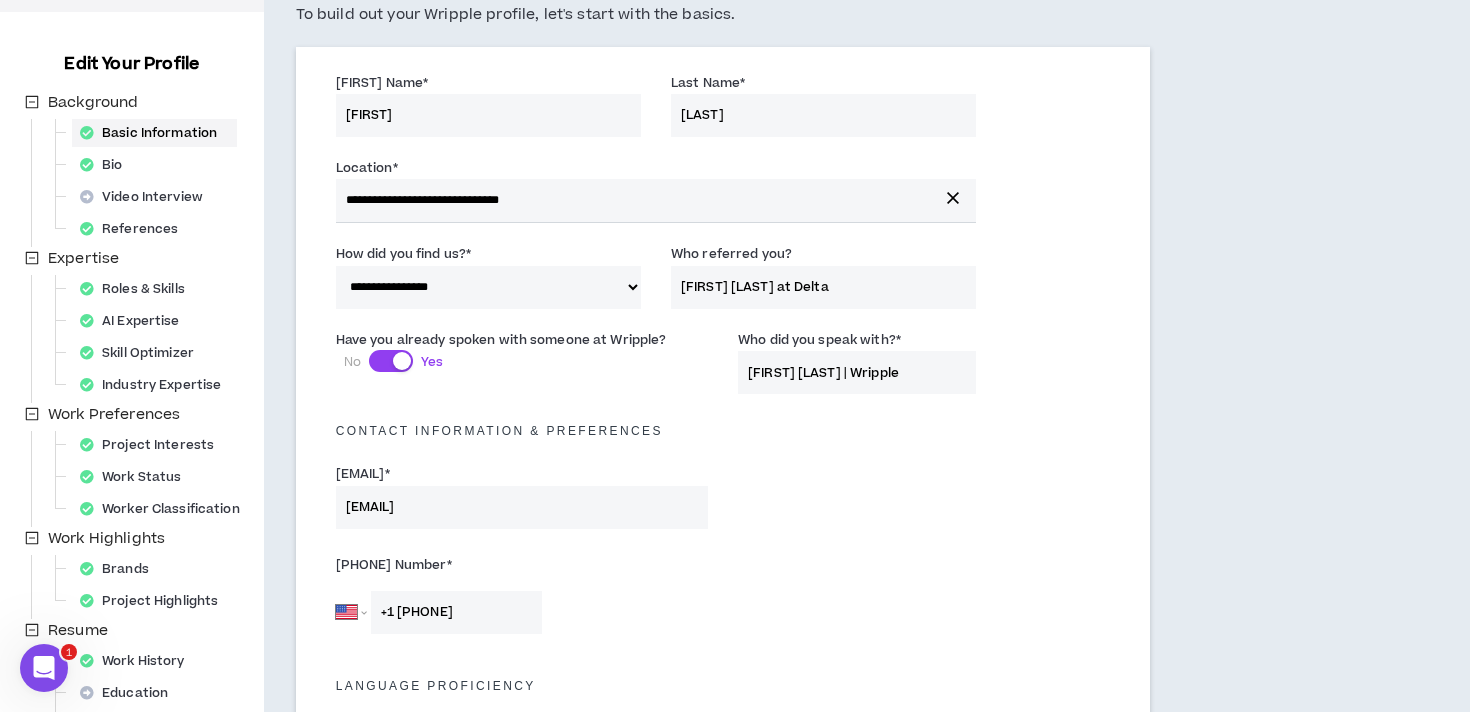 click on "Background Basic Information Bio Video Interview References Expertise Roles & Skills AI Expertise Skill Optimizer Industry Expertise Work Preferences Project Interests Work Status Worker Classification Work Highlights Brands Project Highlights Resume Work History Education Certifications Awards" at bounding box center [142, 433] 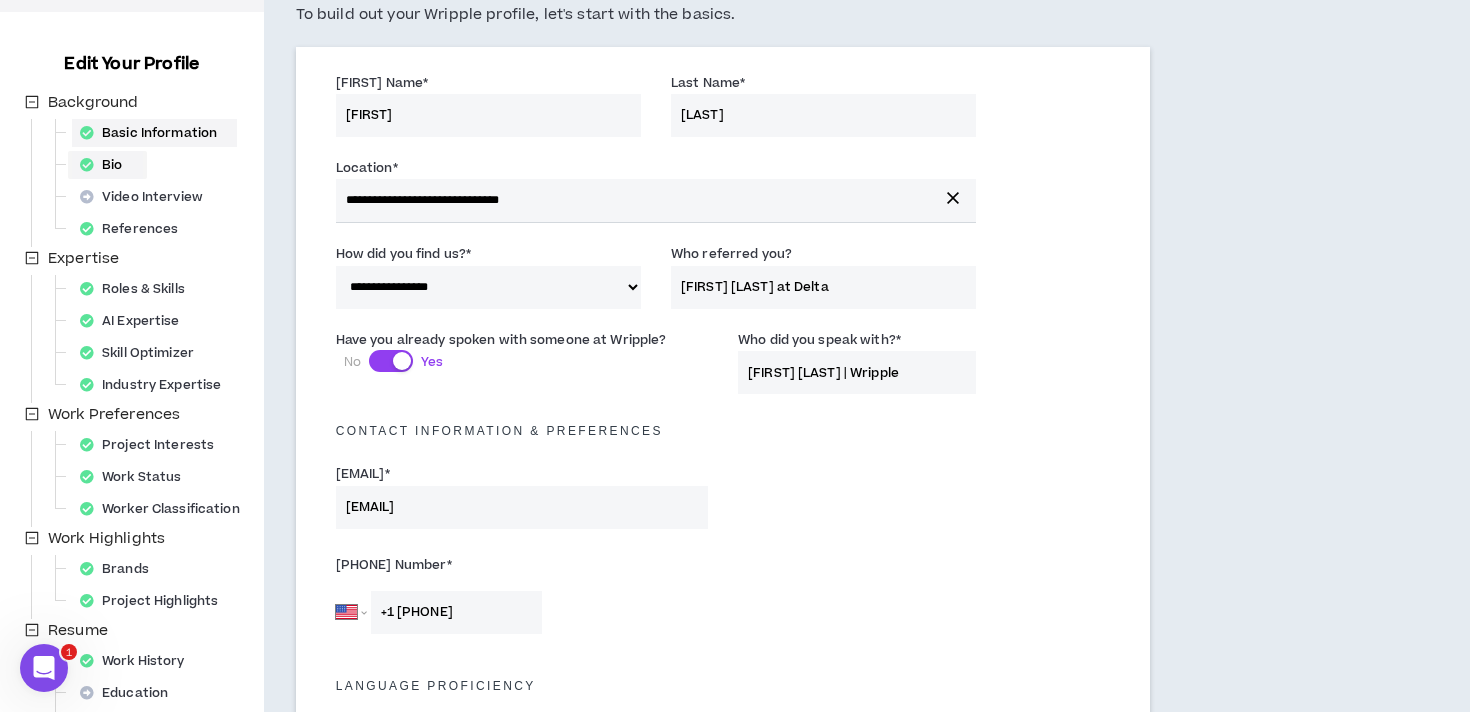 click on "Bio" at bounding box center (107, 165) 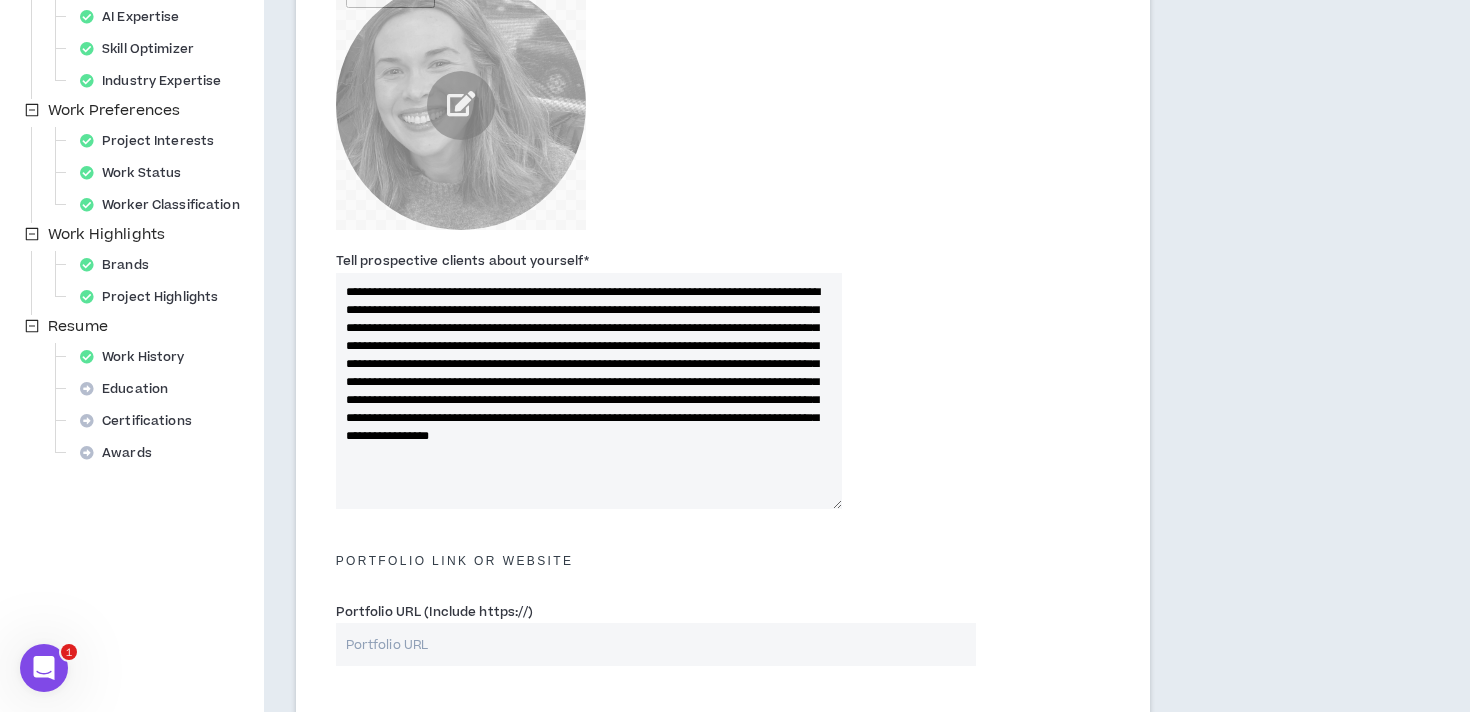 scroll, scrollTop: 501, scrollLeft: 0, axis: vertical 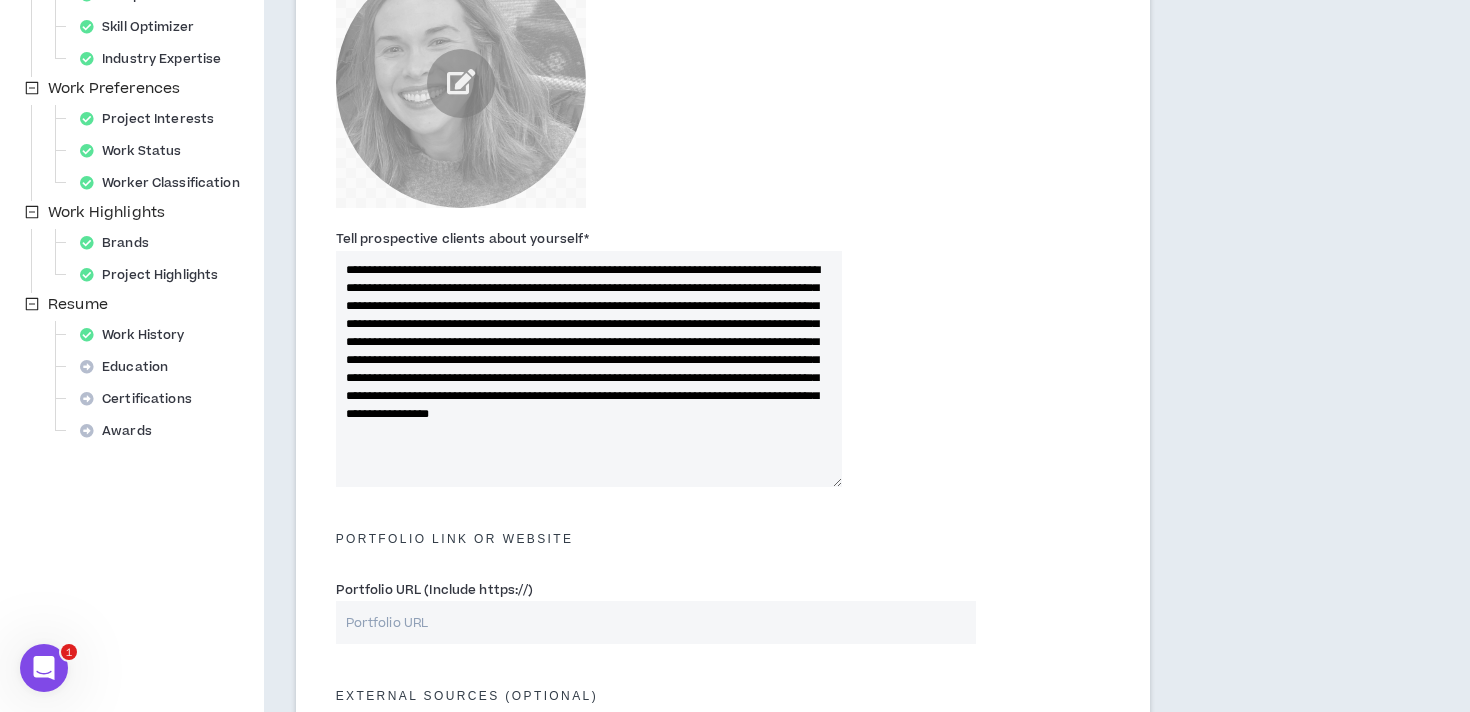 click on "**********" at bounding box center (589, 369) 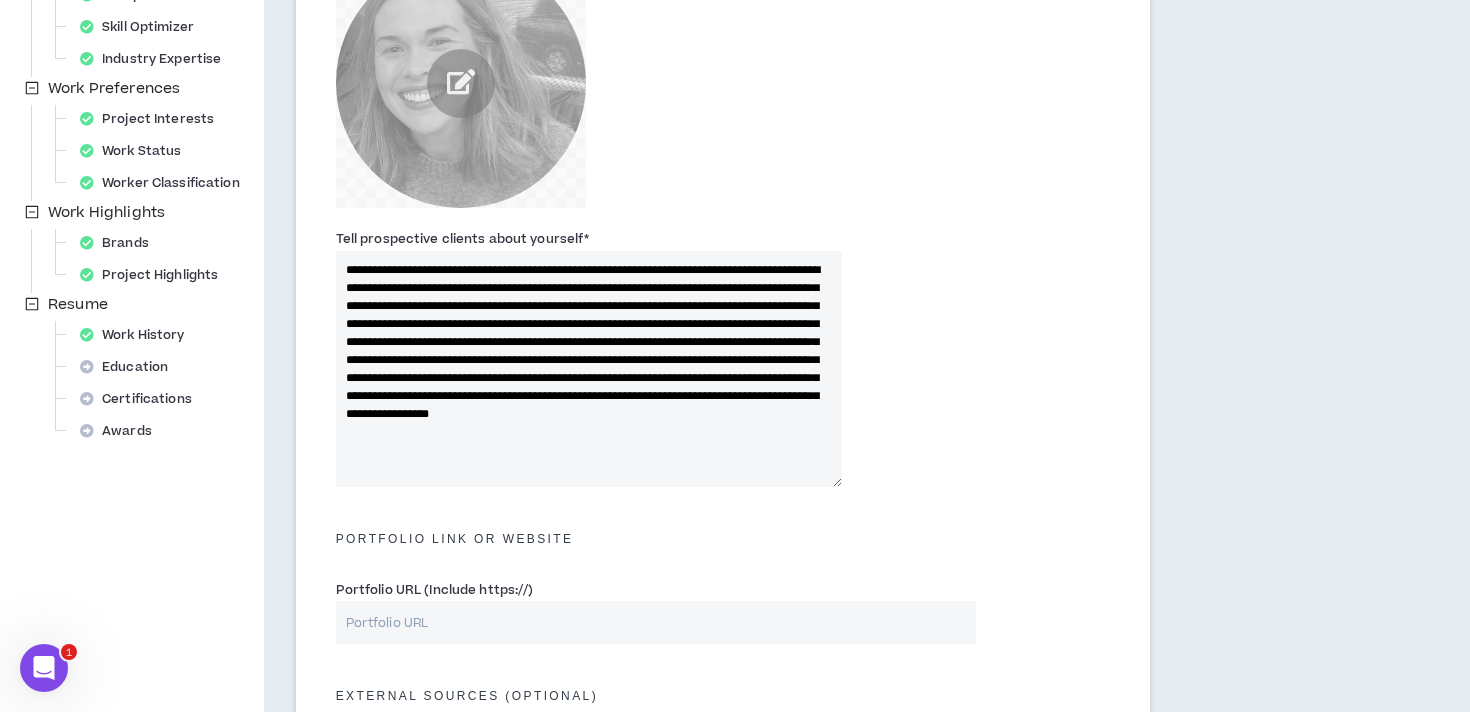 click on "**********" at bounding box center (589, 369) 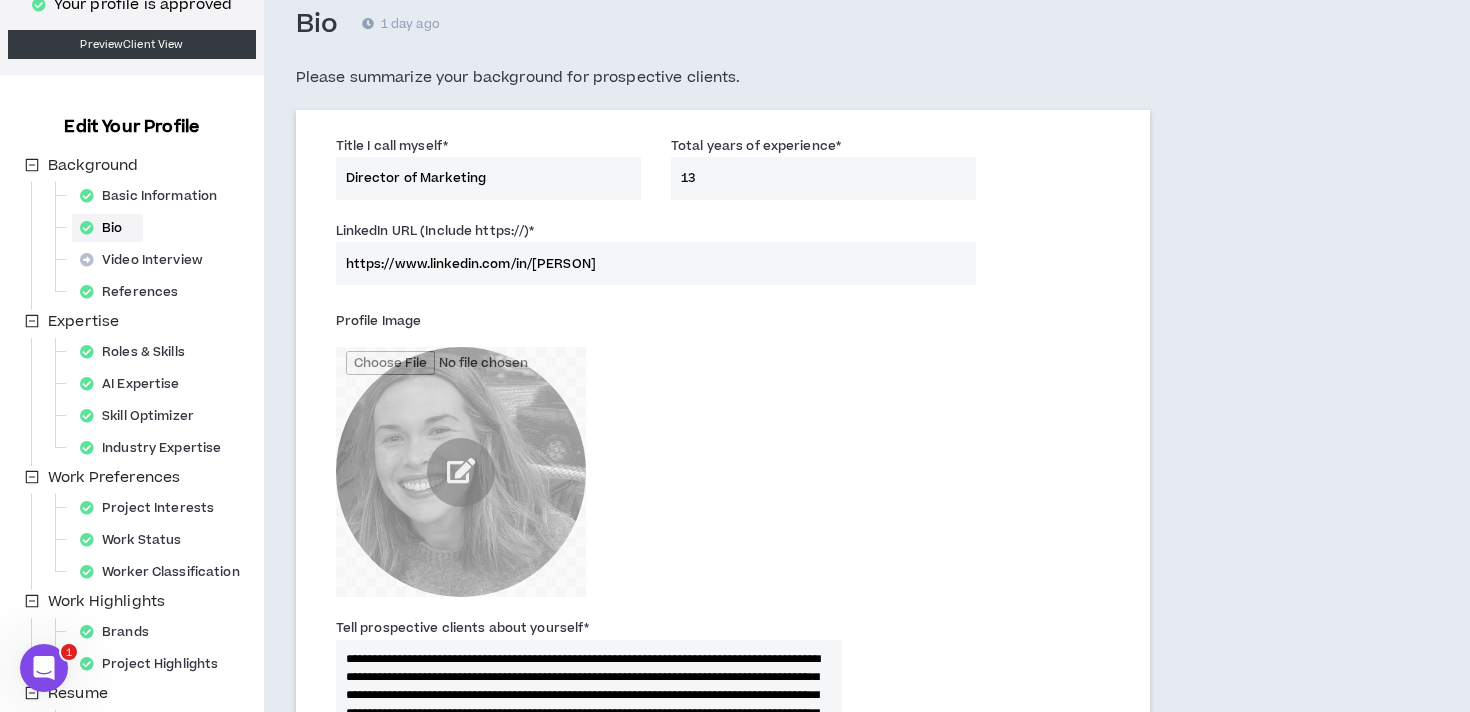 scroll, scrollTop: 0, scrollLeft: 0, axis: both 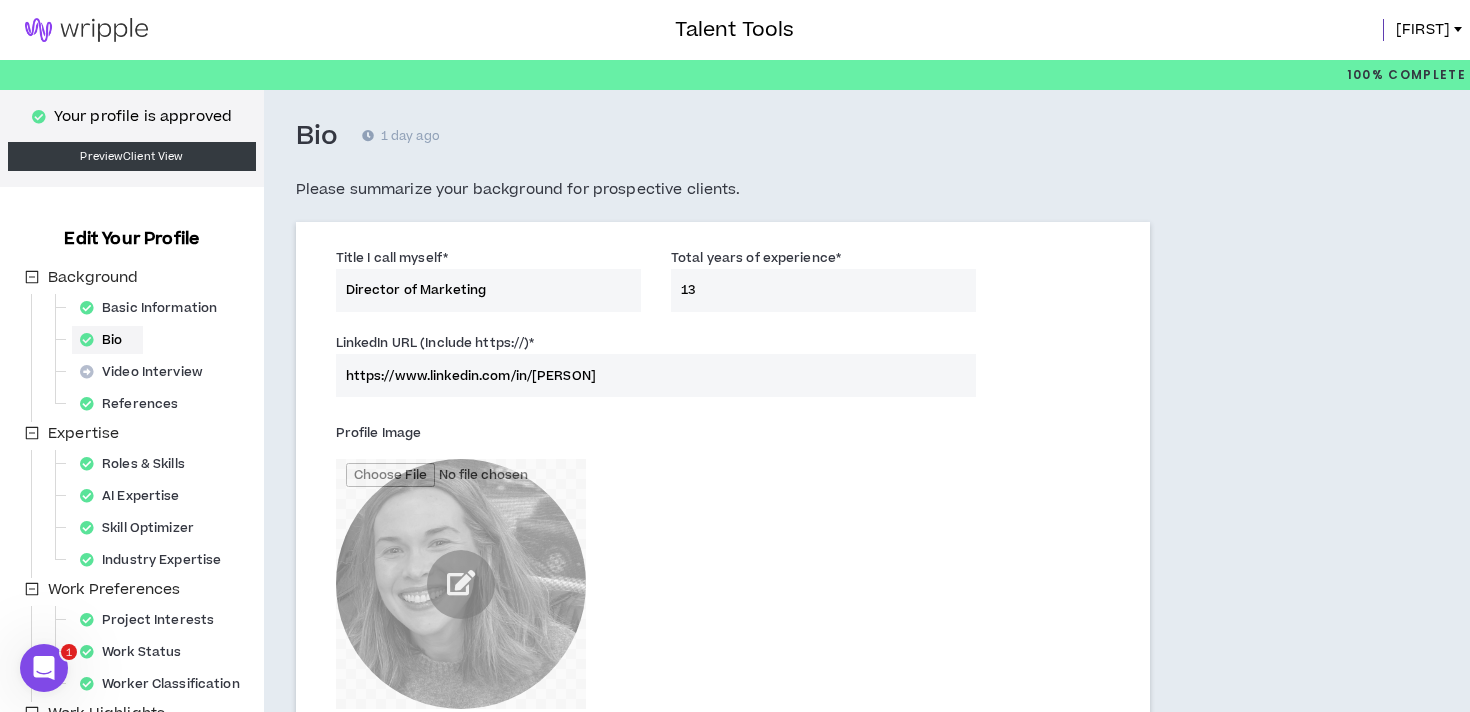 click at bounding box center [86, 30] 